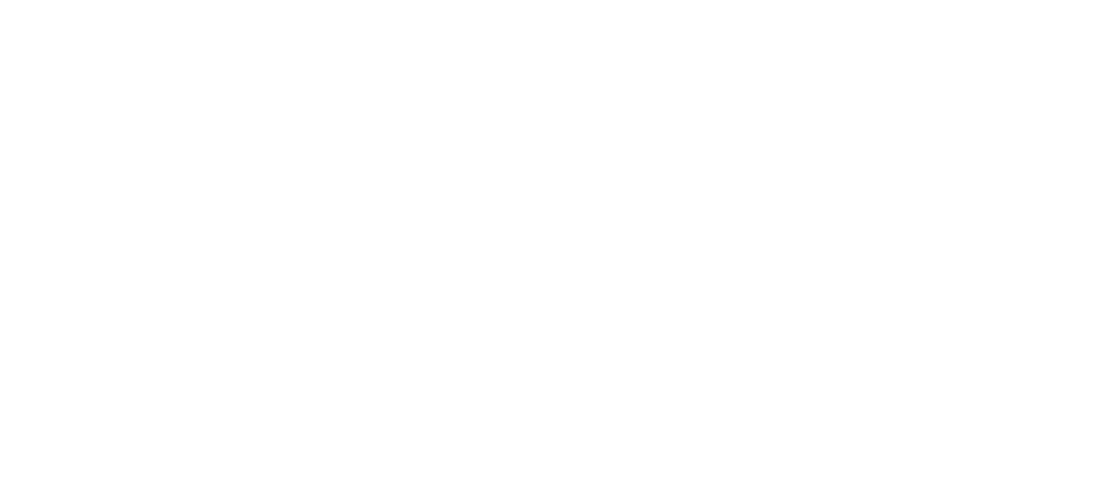 scroll, scrollTop: 0, scrollLeft: 0, axis: both 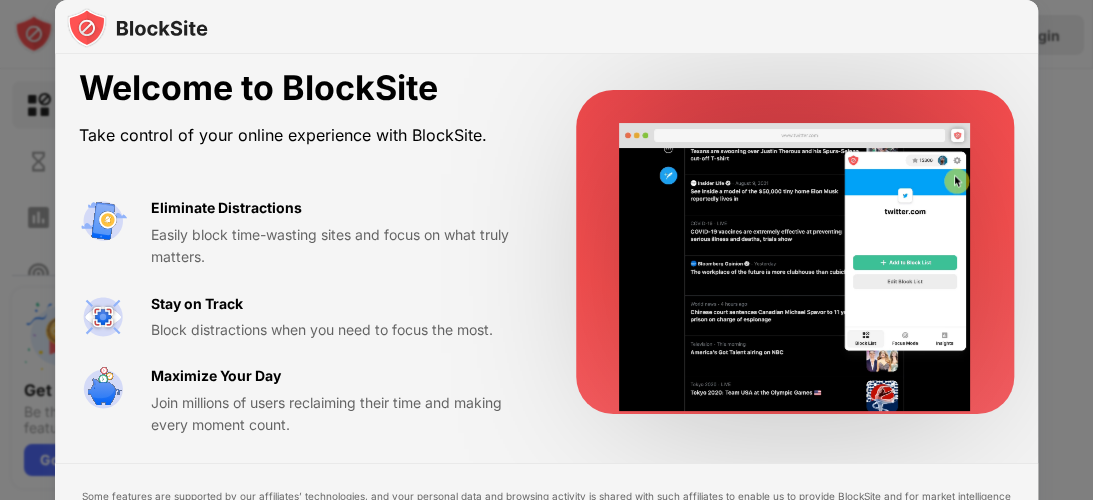 click at bounding box center (546, 250) 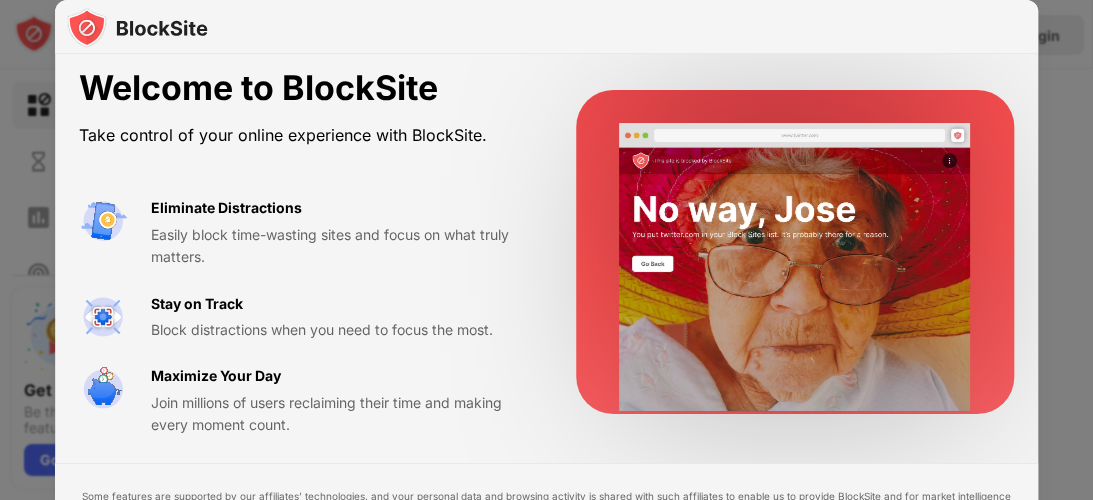 click at bounding box center [546, 250] 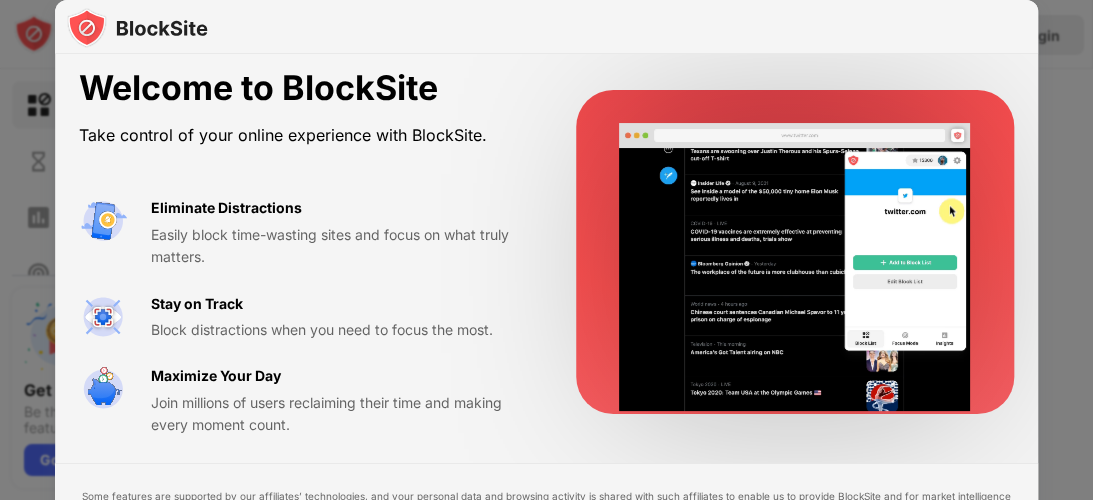 click at bounding box center (546, 250) 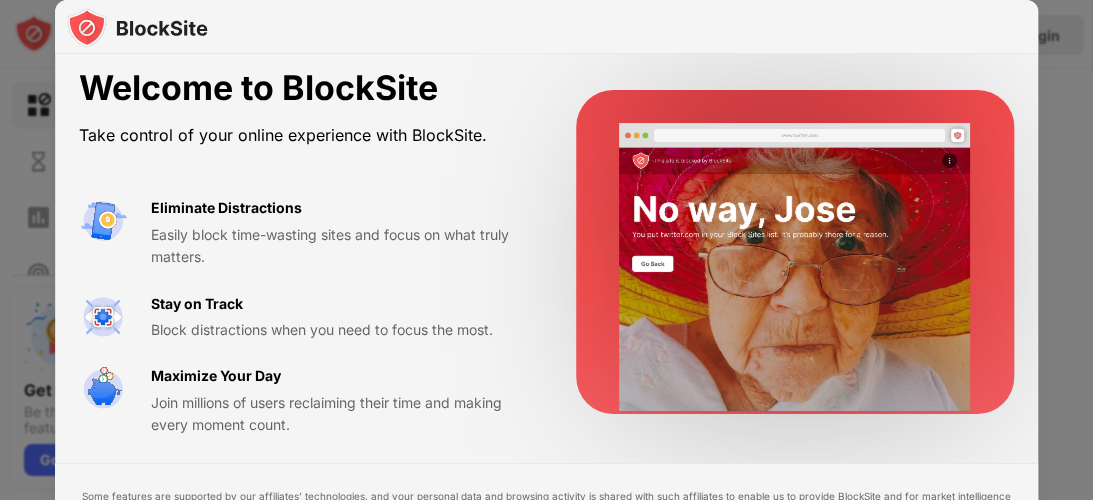 click on "Welcome to BlockSite Take control of your online experience with BlockSite." at bounding box center (303, 109) 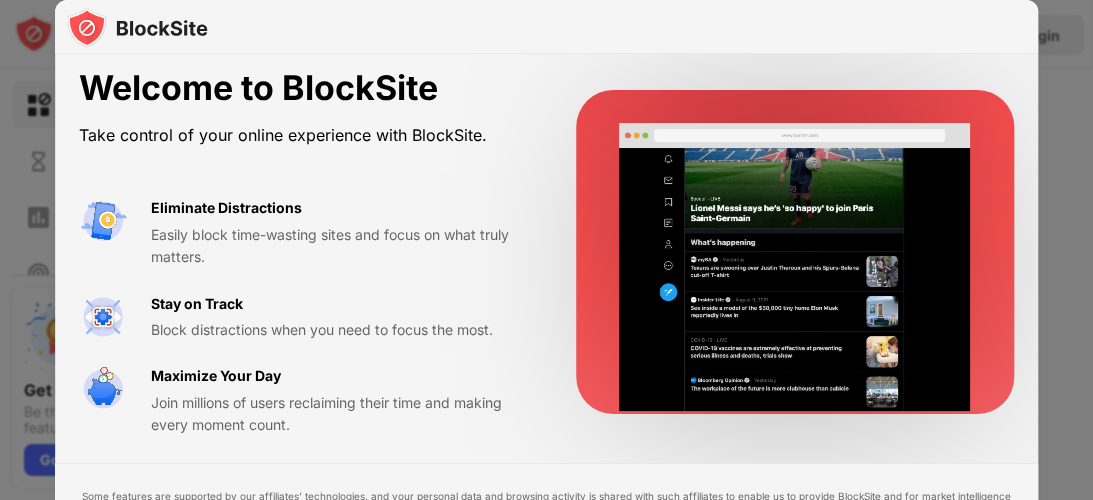 drag, startPoint x: 203, startPoint y: 200, endPoint x: 516, endPoint y: 198, distance: 313.00638 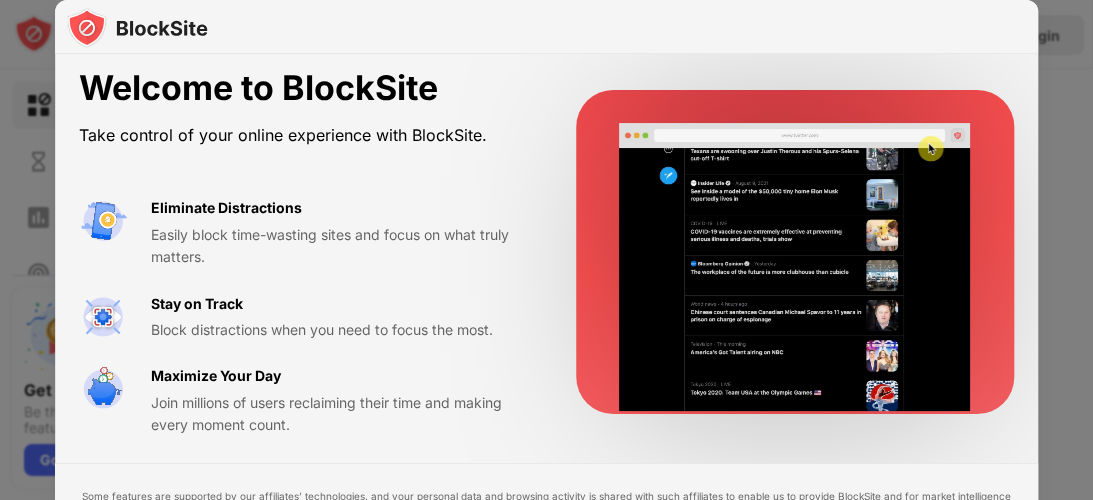 click on "Eliminate Distractions" at bounding box center (226, 208) 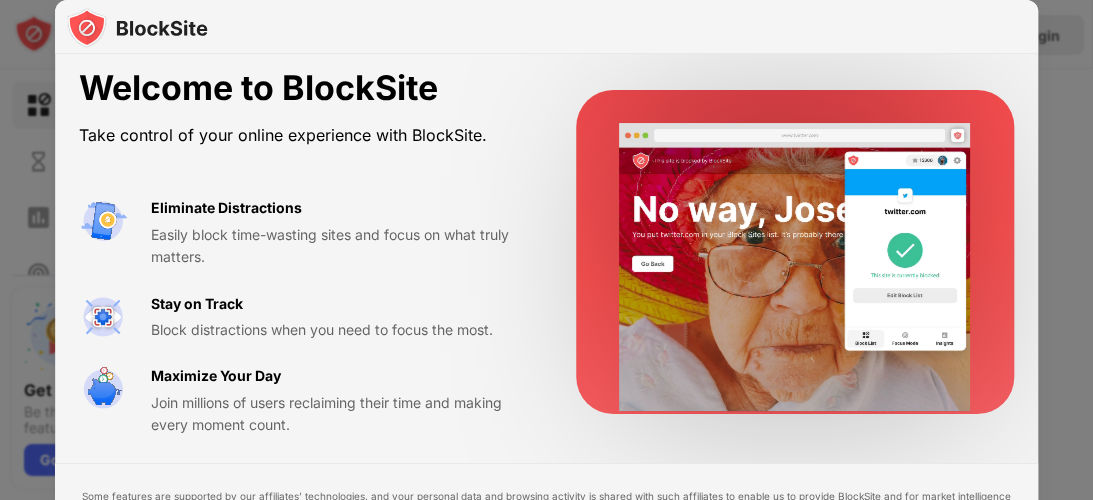 click at bounding box center [546, 250] 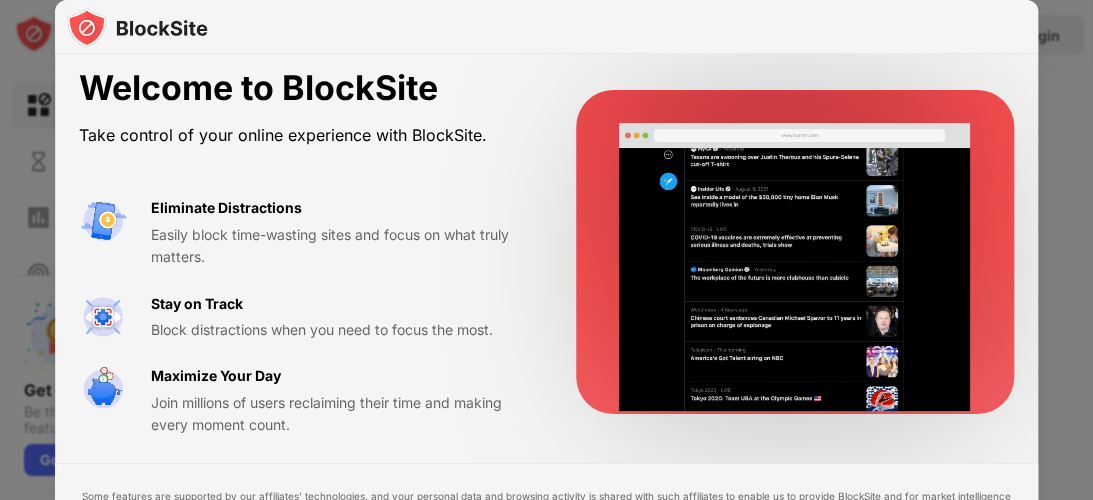 click on "Easily block time-wasting sites and focus on what truly matters." at bounding box center (339, 246) 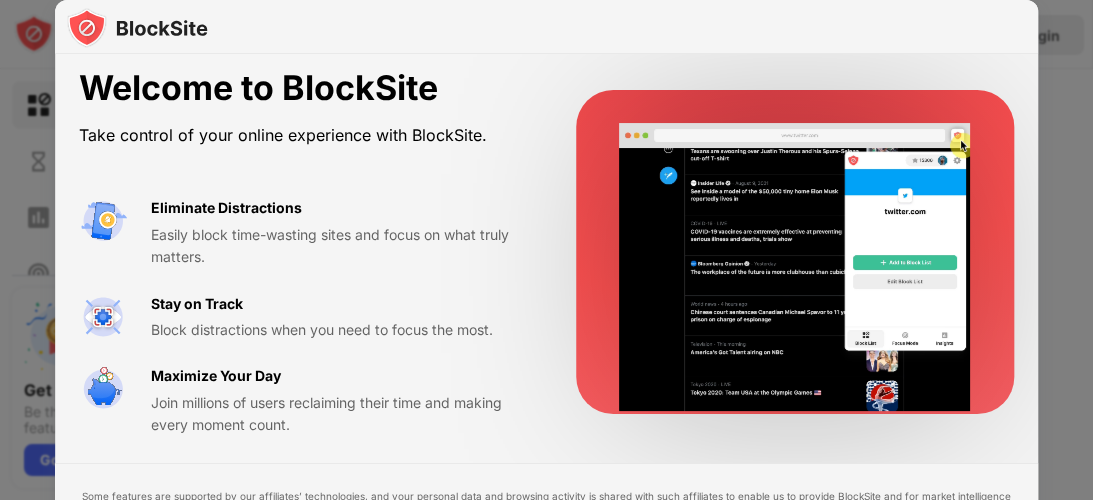 click on "Eliminate Distractions Easily block time-wasting sites and focus on what truly matters. Stay on Track Block distractions when you need to focus the most. Maximize Your Day Join millions of users reclaiming their time and making every moment count." at bounding box center [303, 316] 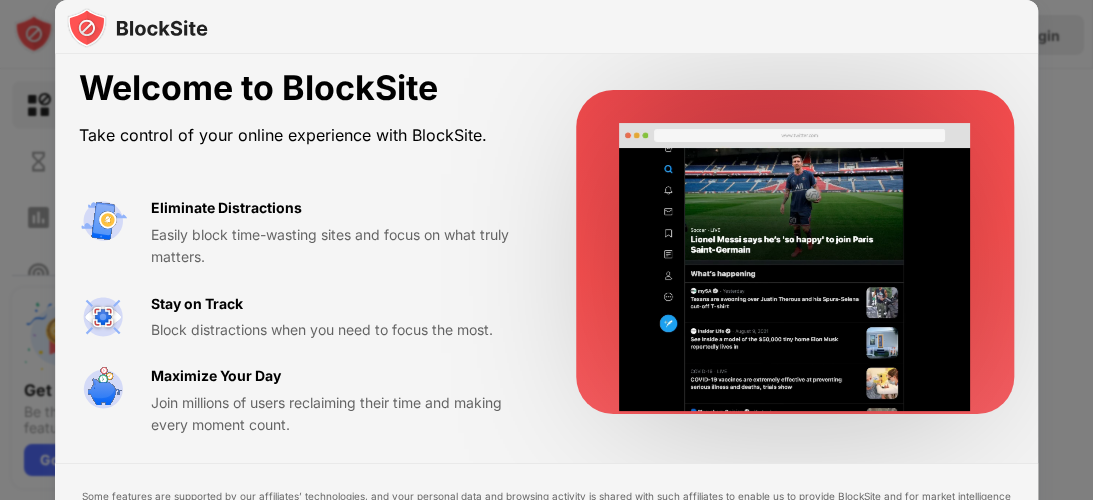 click on "Join millions of users reclaiming their time and making every moment count." at bounding box center [339, 414] 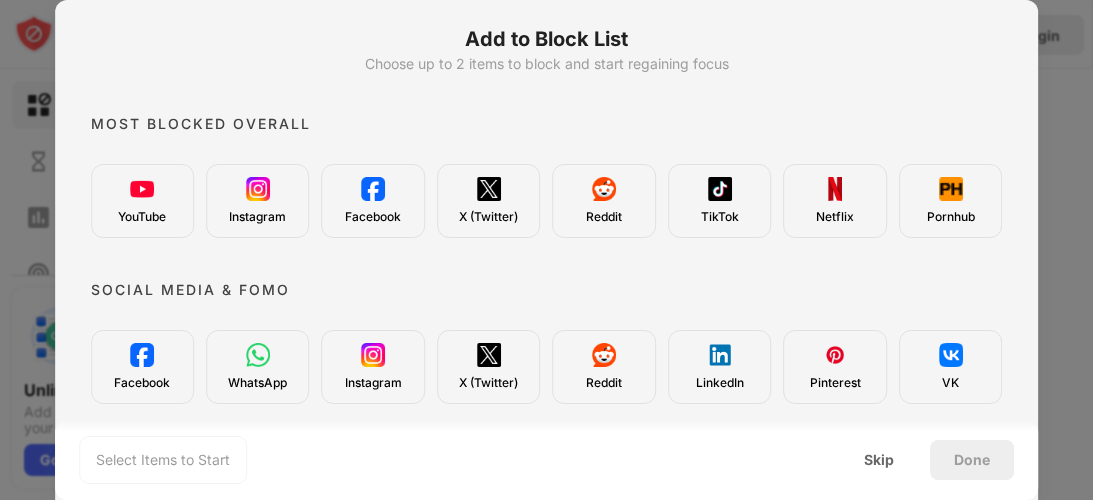 scroll, scrollTop: 0, scrollLeft: 0, axis: both 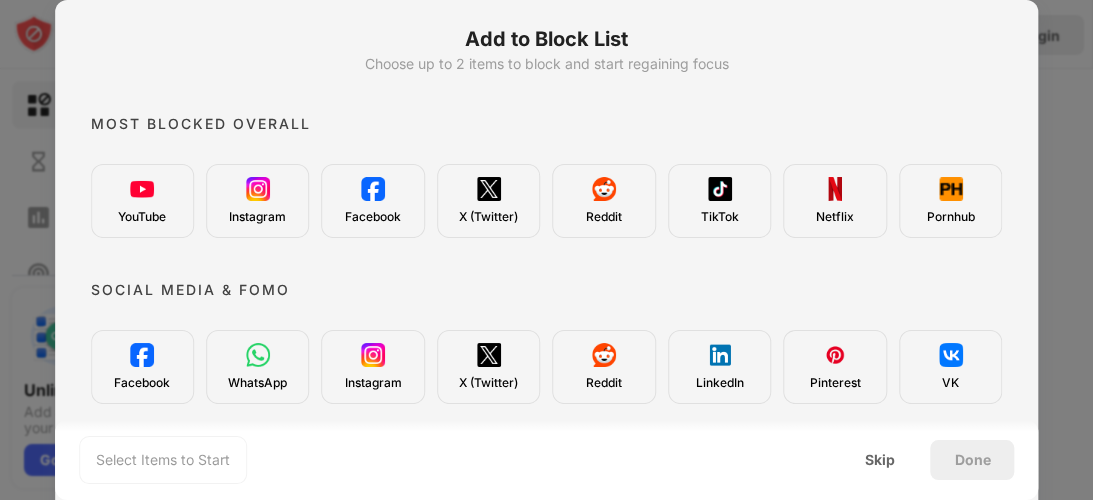 click on "YouTube" at bounding box center (142, 217) 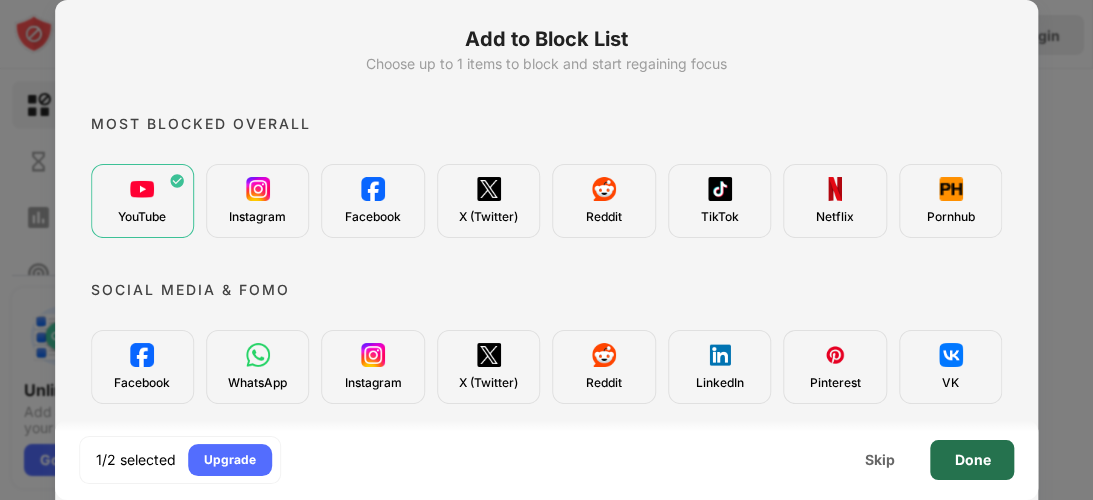 click on "Done" at bounding box center [972, 460] 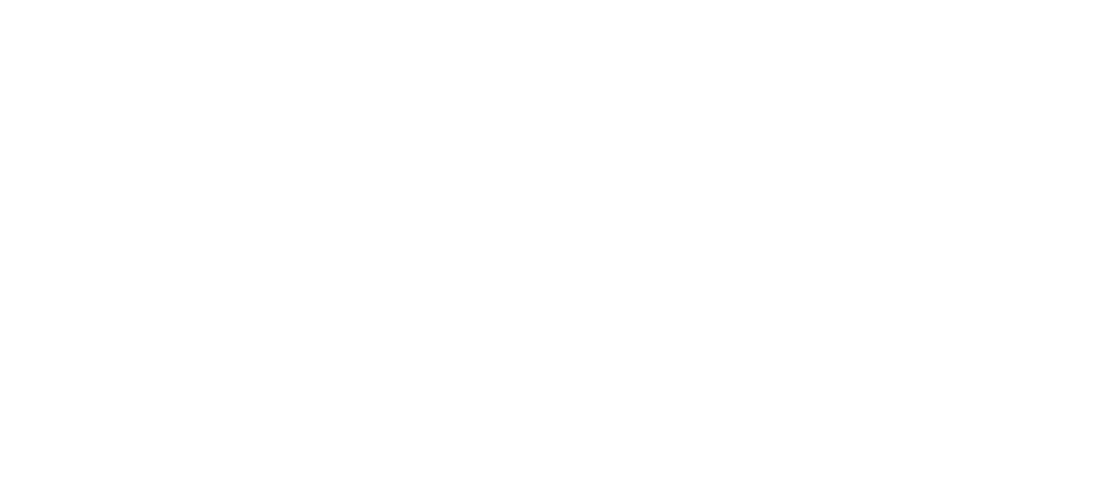 scroll, scrollTop: 0, scrollLeft: 0, axis: both 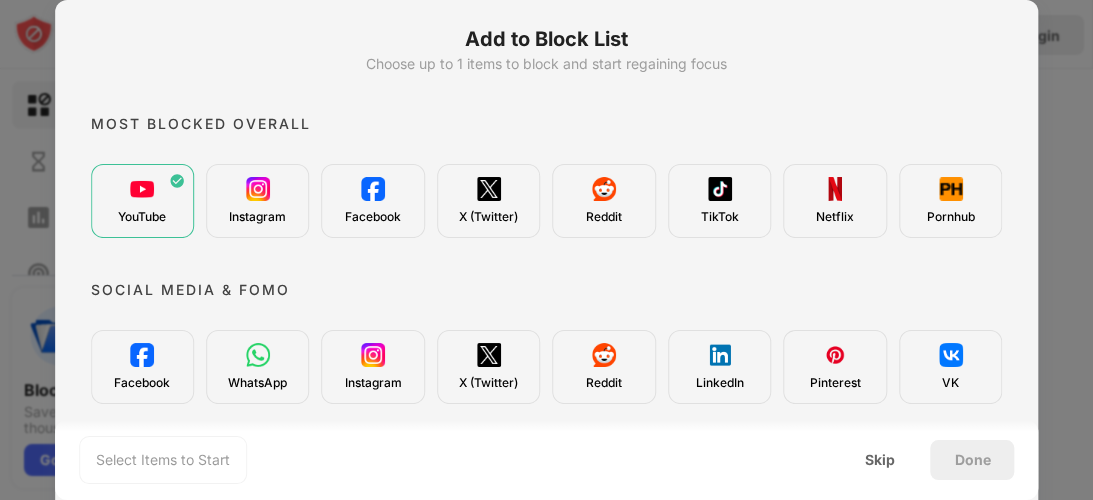 click on "Add to Block List Choose up to 1 items to block and start regaining focus Most Blocked Overall YouTube Instagram Facebook X (Twitter) Reddit TikTok Netflix Pornhub Social Media & FOMO Facebook WhatsApp Instagram X (Twitter) Reddit LinkedIn Pinterest VK Adult Content Pornhub XVideos XHamster Chaturbate Stripchat Eporner DMM XNXX News & Gosip Yahoo News New York Times MSN CNN Fox News Washington Post BBC Naver Sports ESPN Fubo CBS Sports NFL NBA MLB Sports Illustrated 247Sports Gambling Stake Hype34fn DraftKings BetUS BetOnline FanDuel Revmasters Crackstreams Shopping Amazon eBay Walmart AliExpress Temu Target Costco Craigslist Select Items to Start Skip Done" at bounding box center [547, 320] 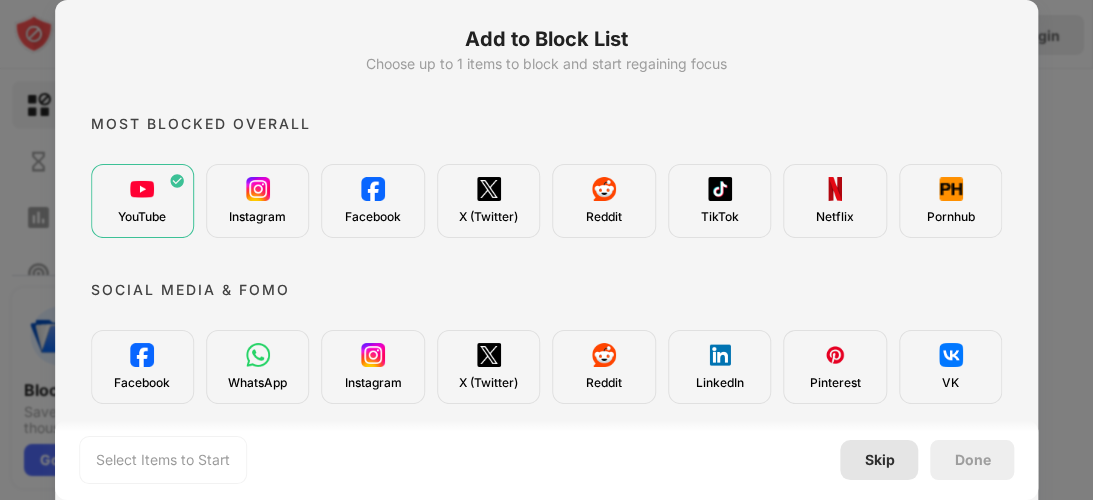 click on "Skip" at bounding box center [879, 460] 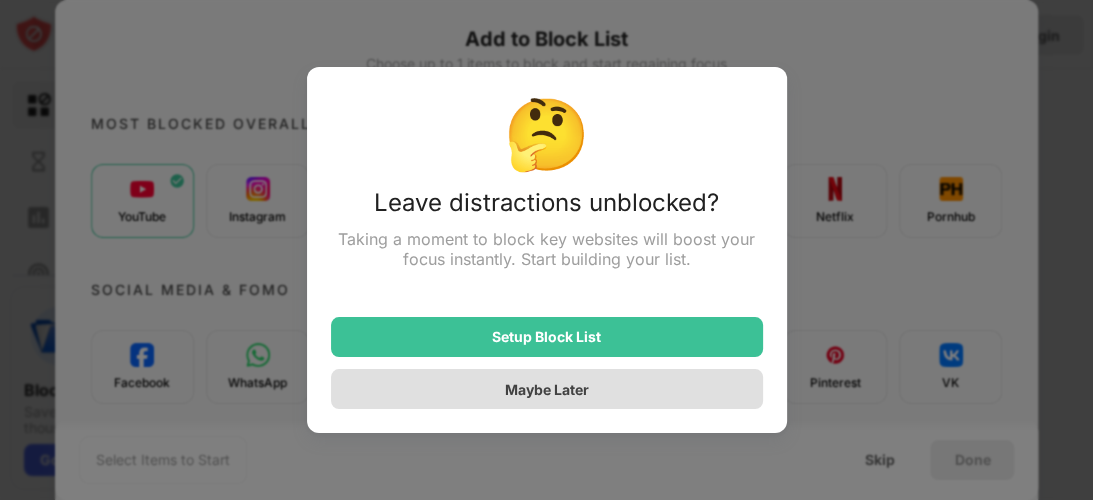 scroll, scrollTop: 0, scrollLeft: 0, axis: both 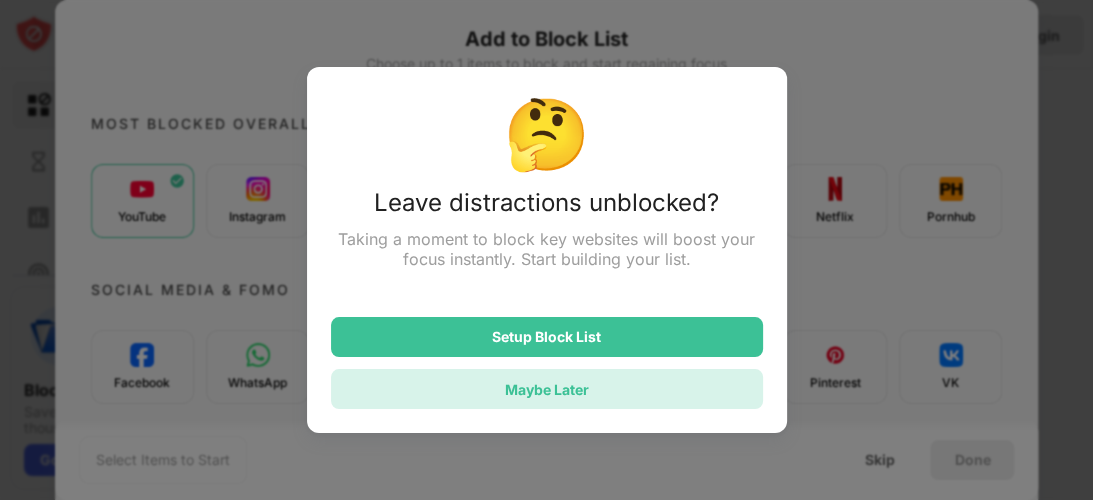 click on "Maybe Later" at bounding box center (547, 389) 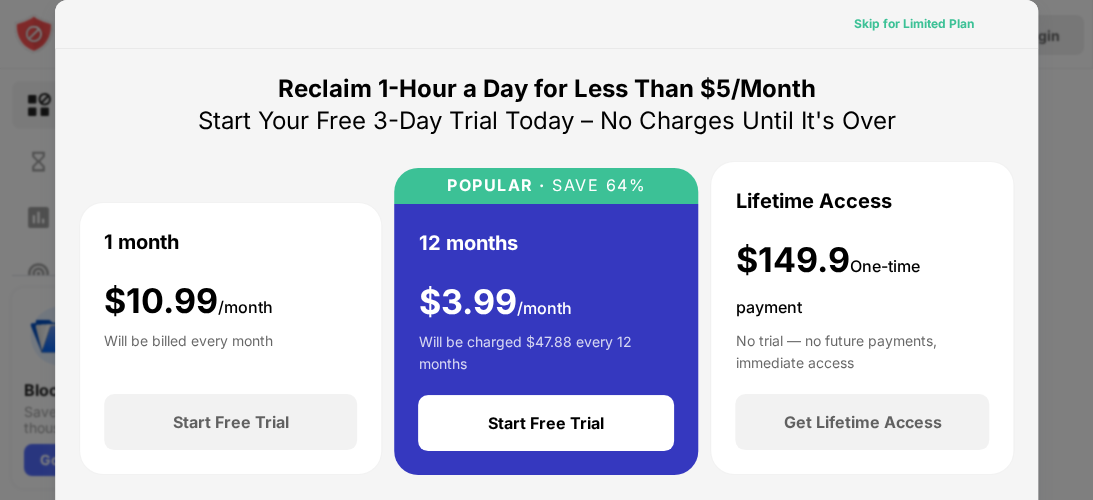 click on "Skip for Limited Plan" at bounding box center [914, 24] 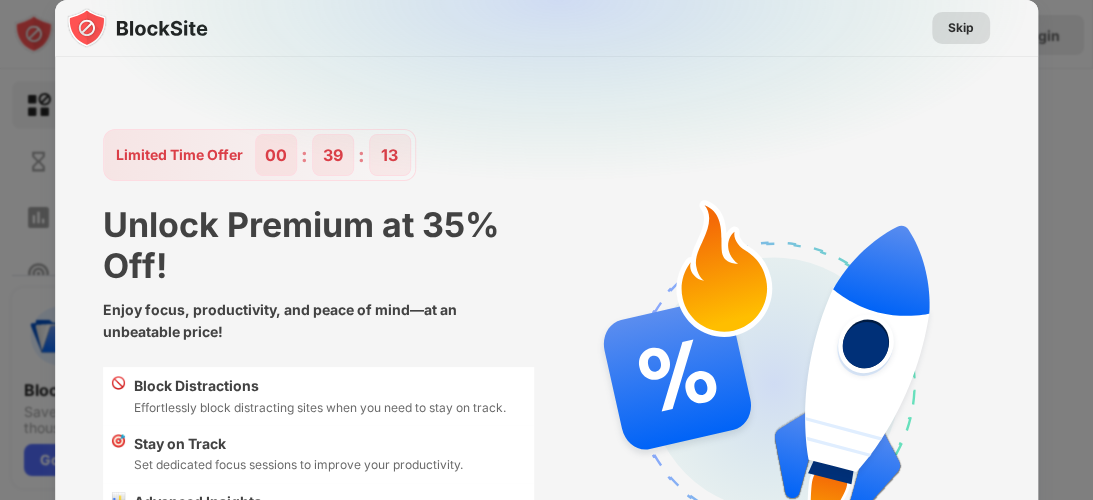click on "Skip" at bounding box center (961, 28) 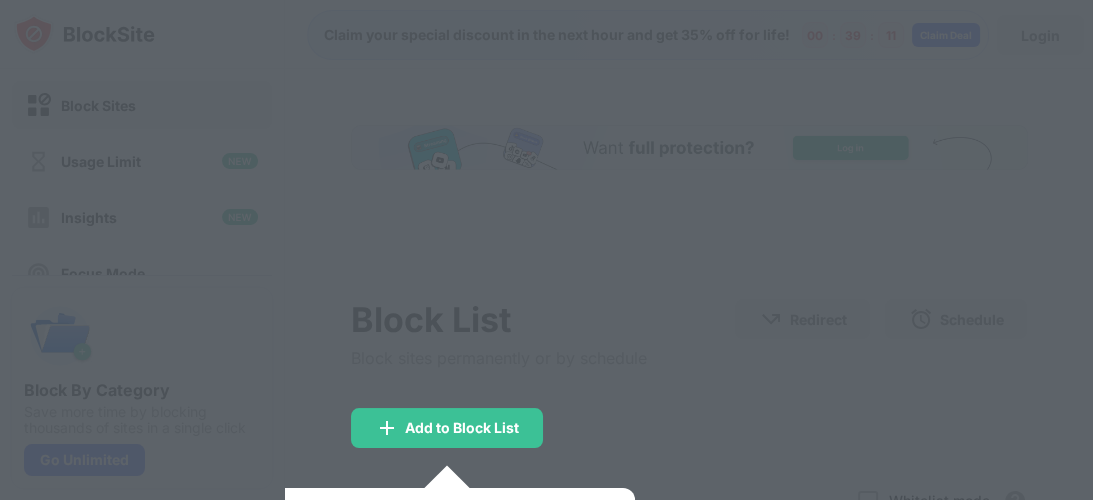 click at bounding box center [546, 250] 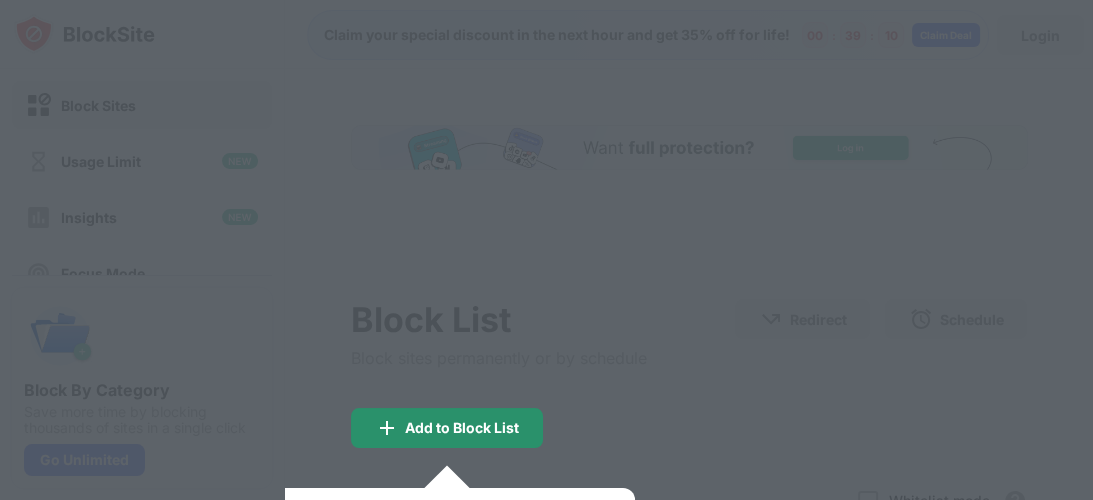 click on "Add to Block List" at bounding box center (462, 428) 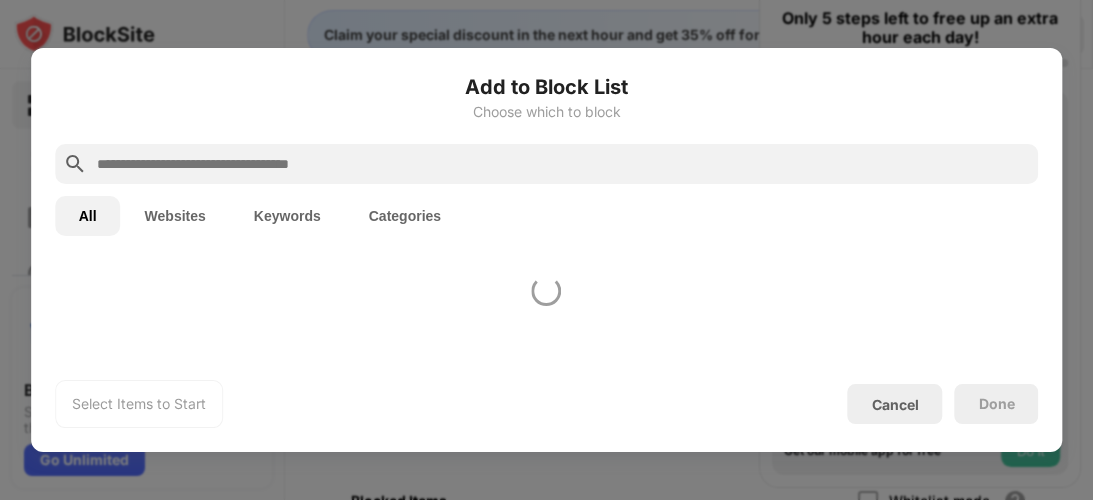 scroll, scrollTop: 0, scrollLeft: 0, axis: both 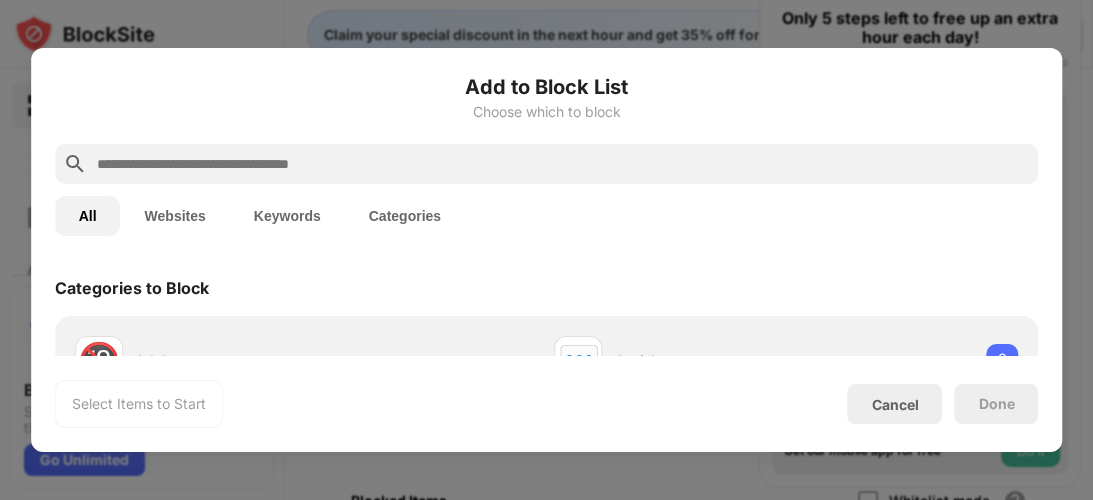 click on "All Websites Keywords Categories" at bounding box center [547, 216] 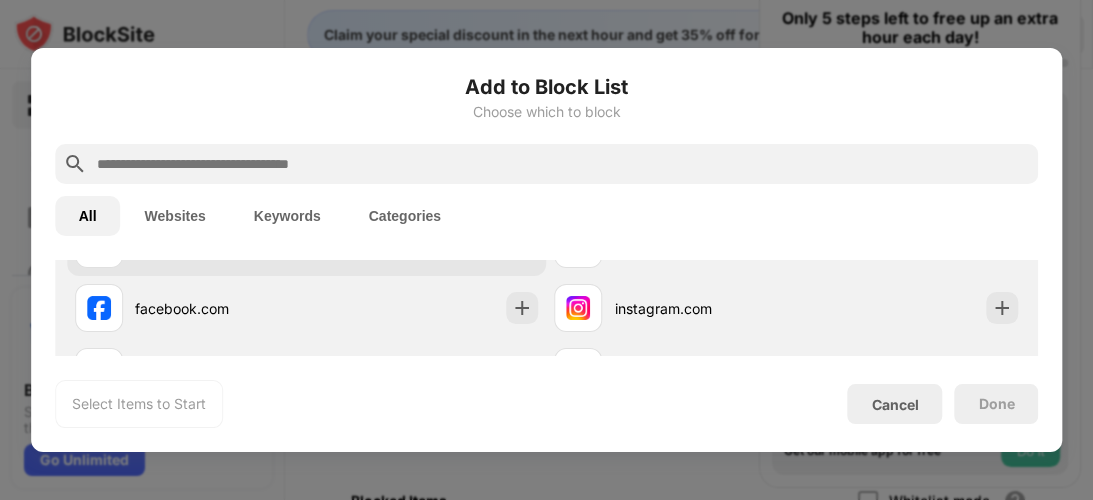 scroll, scrollTop: 320, scrollLeft: 0, axis: vertical 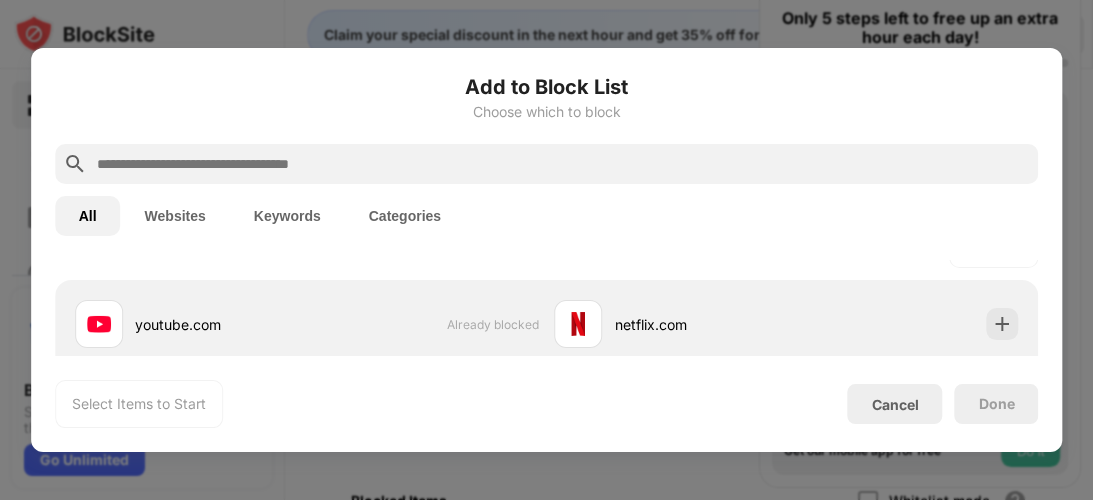 click on "Done" at bounding box center (996, 404) 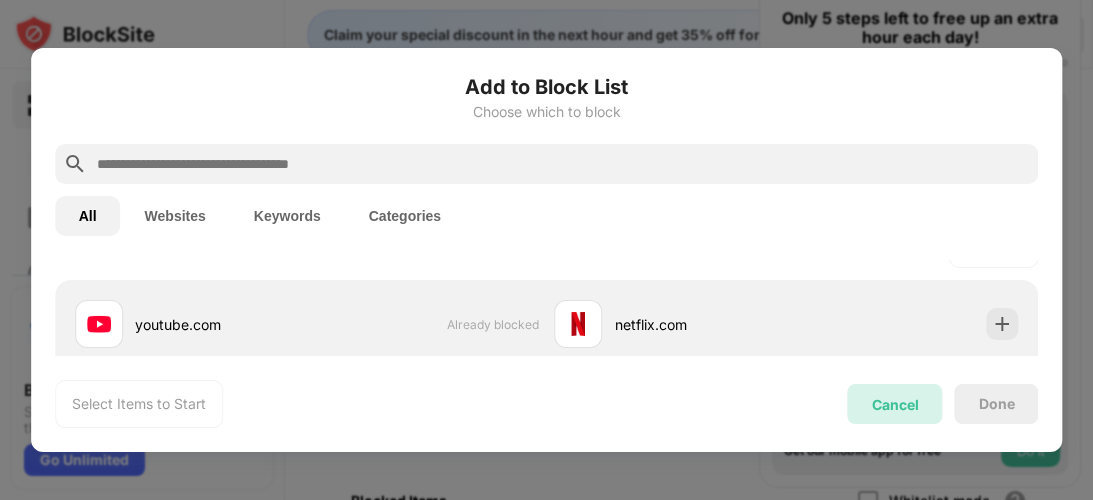 click on "Cancel" at bounding box center (894, 404) 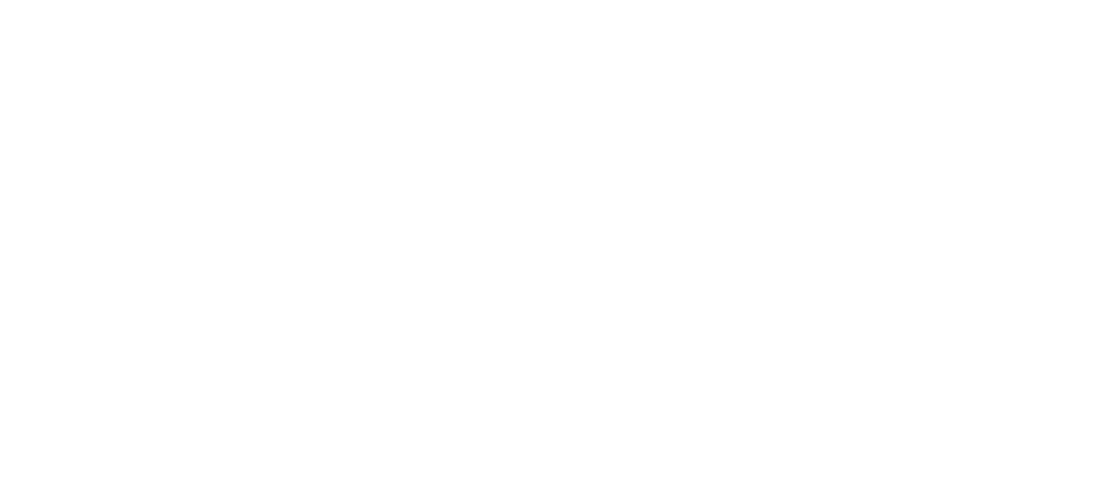 scroll, scrollTop: 0, scrollLeft: 0, axis: both 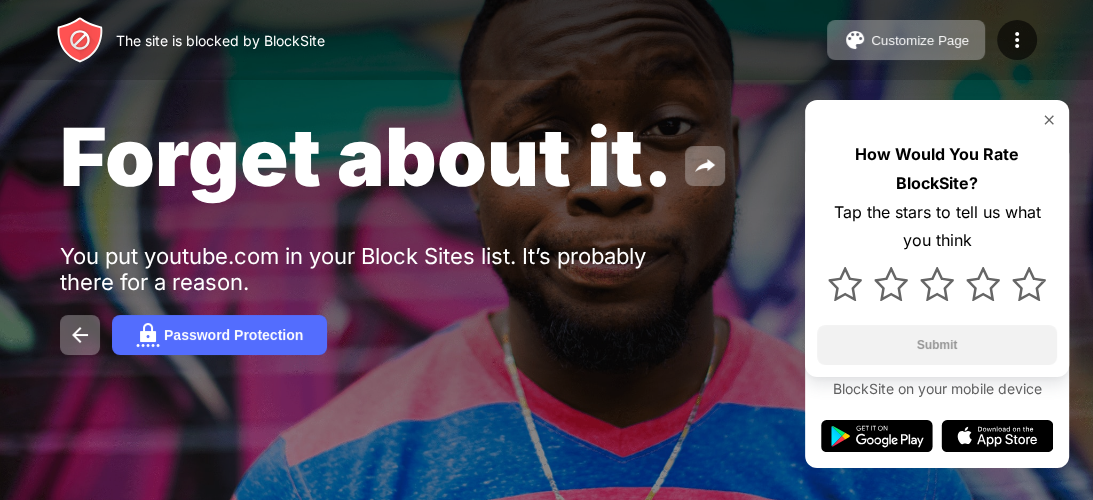 click at bounding box center [1049, 120] 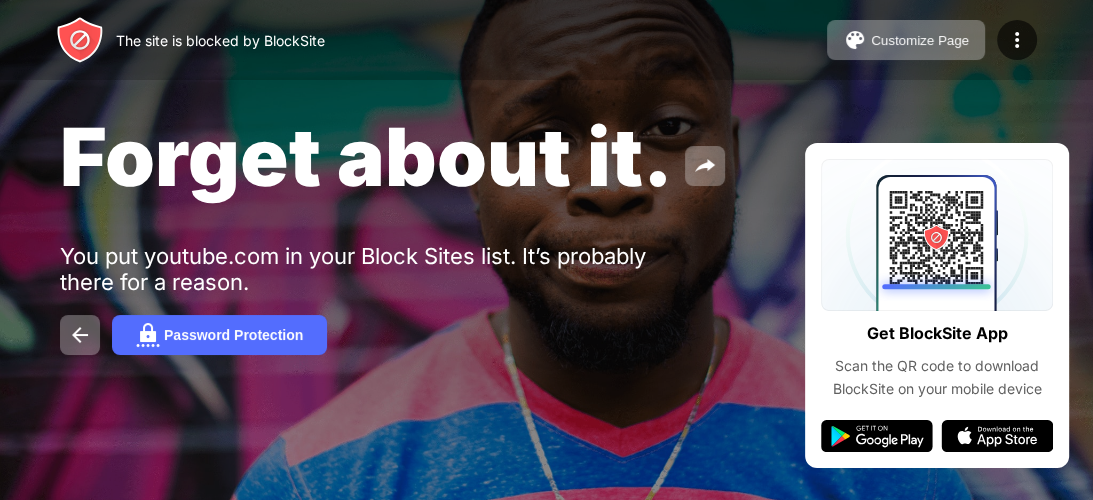 click on "You put youtube.com in your Block Sites list. It’s probably there for a reason." at bounding box center (369, 269) 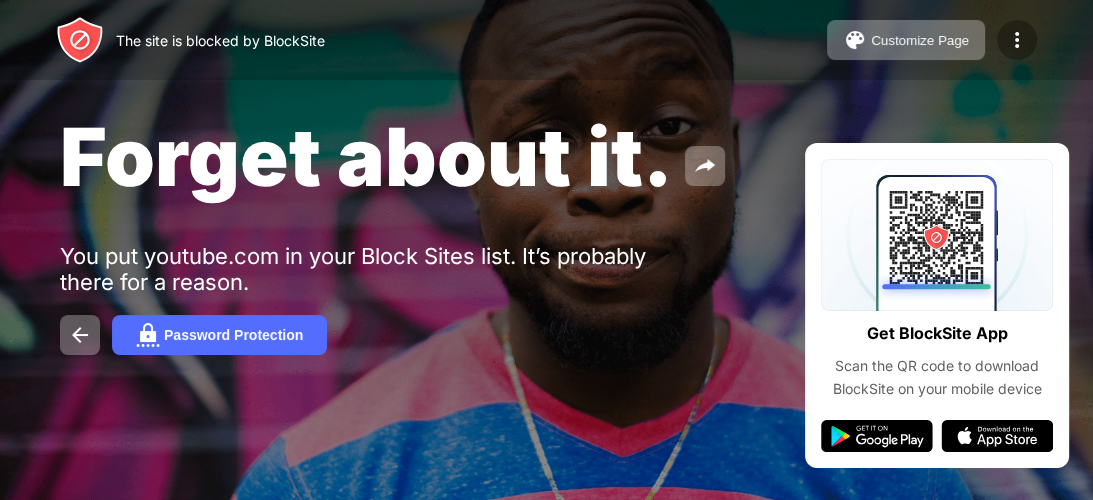 click at bounding box center [1017, 40] 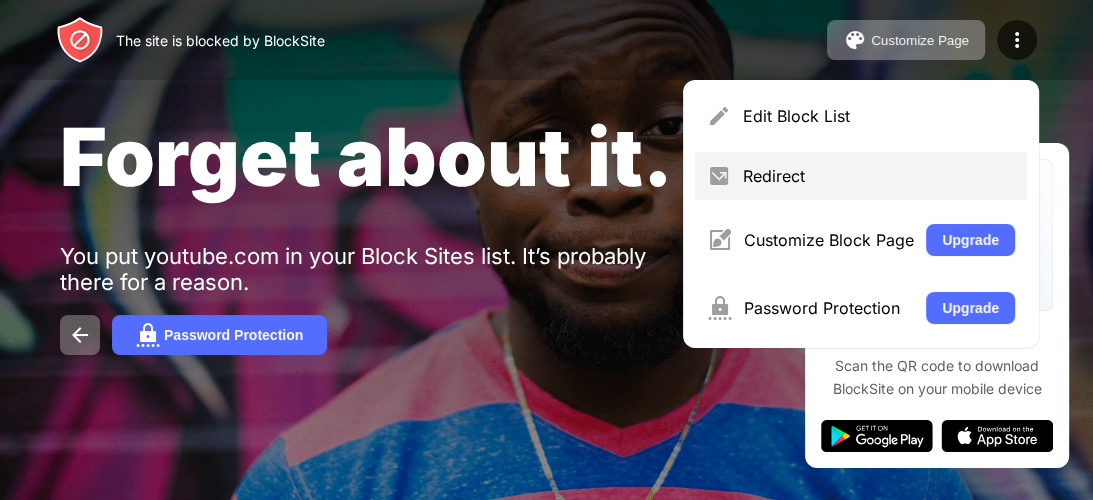 click on "Redirect" at bounding box center [879, 176] 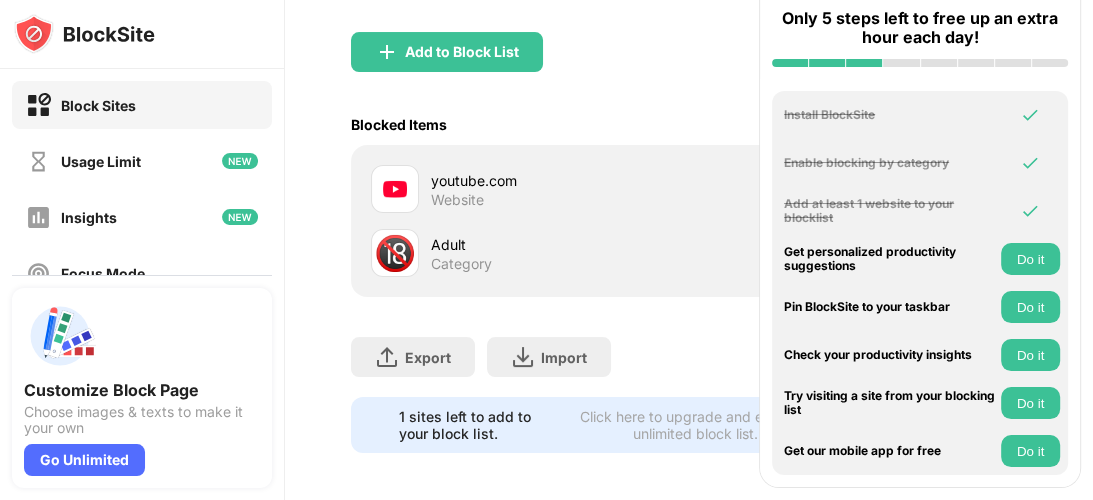 scroll, scrollTop: 223, scrollLeft: 0, axis: vertical 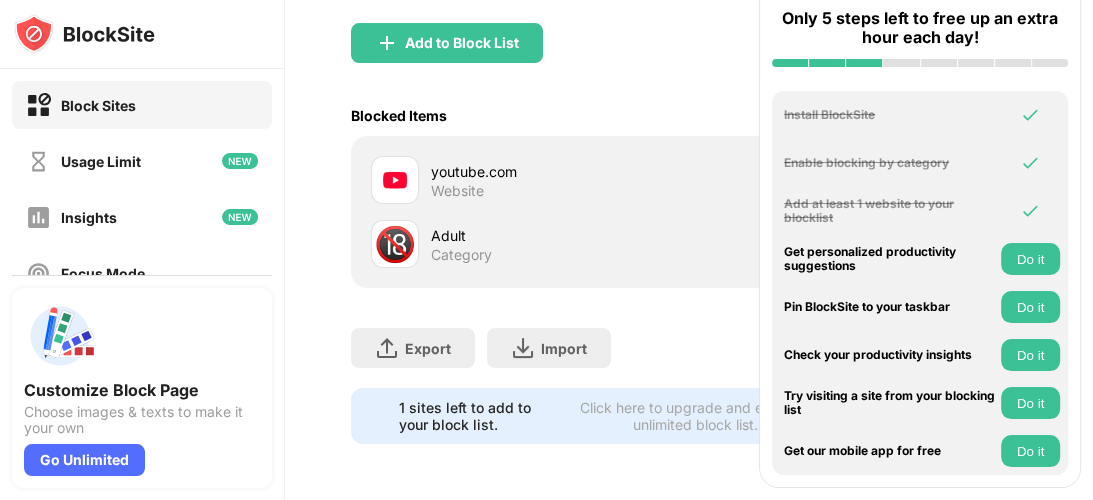 click on "Blocked Items Whitelist mode Block all websites except for those in your whitelist. Whitelist Mode only works with URLs and won't include categories or keywords." at bounding box center (689, 115) 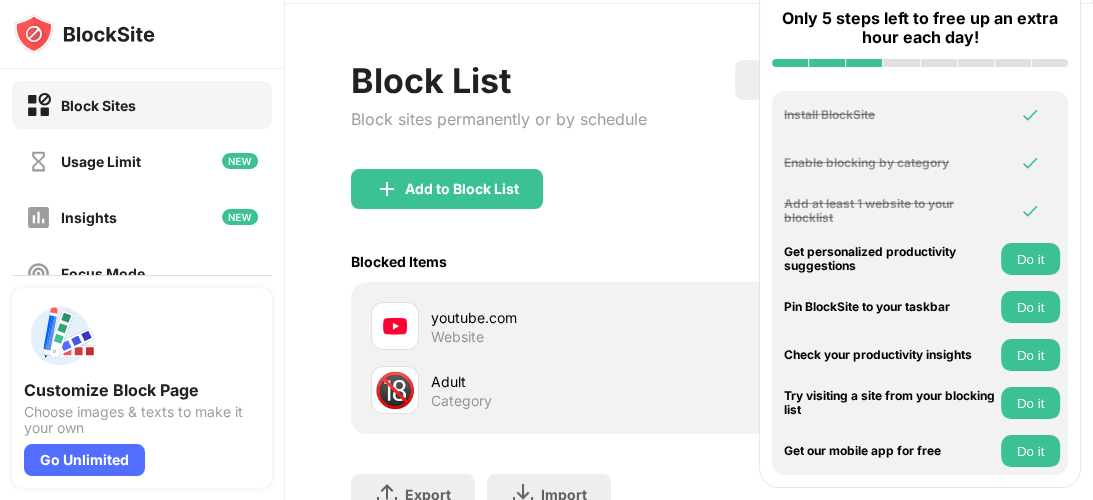 scroll, scrollTop: 63, scrollLeft: 0, axis: vertical 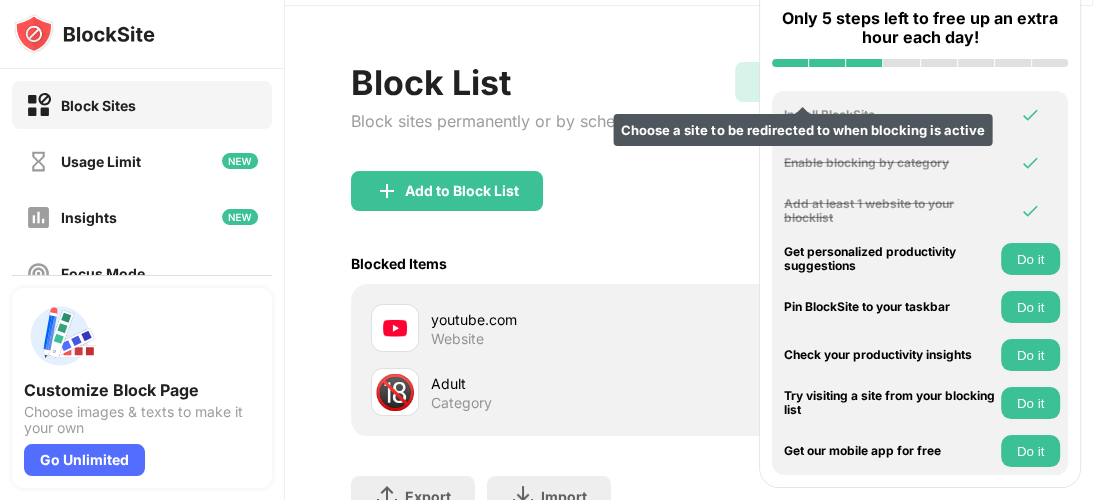 click on "Redirect Choose a site to be redirected to when blocking is active" at bounding box center [802, 82] 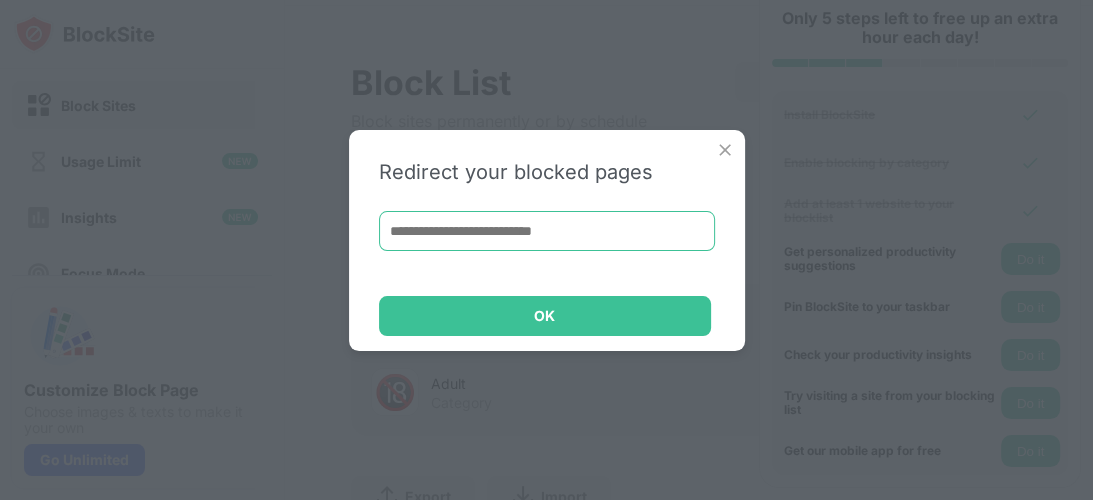 click at bounding box center (547, 231) 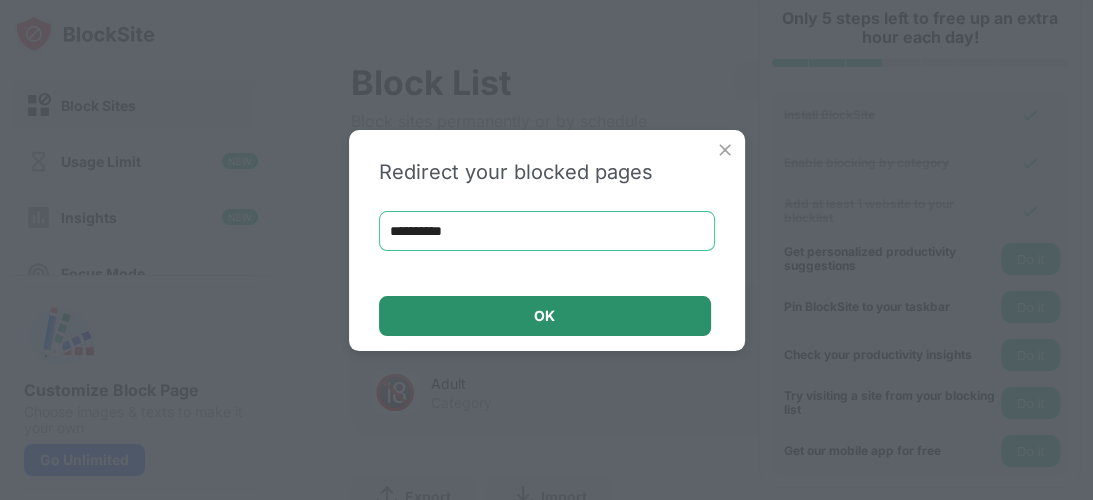 type on "**********" 